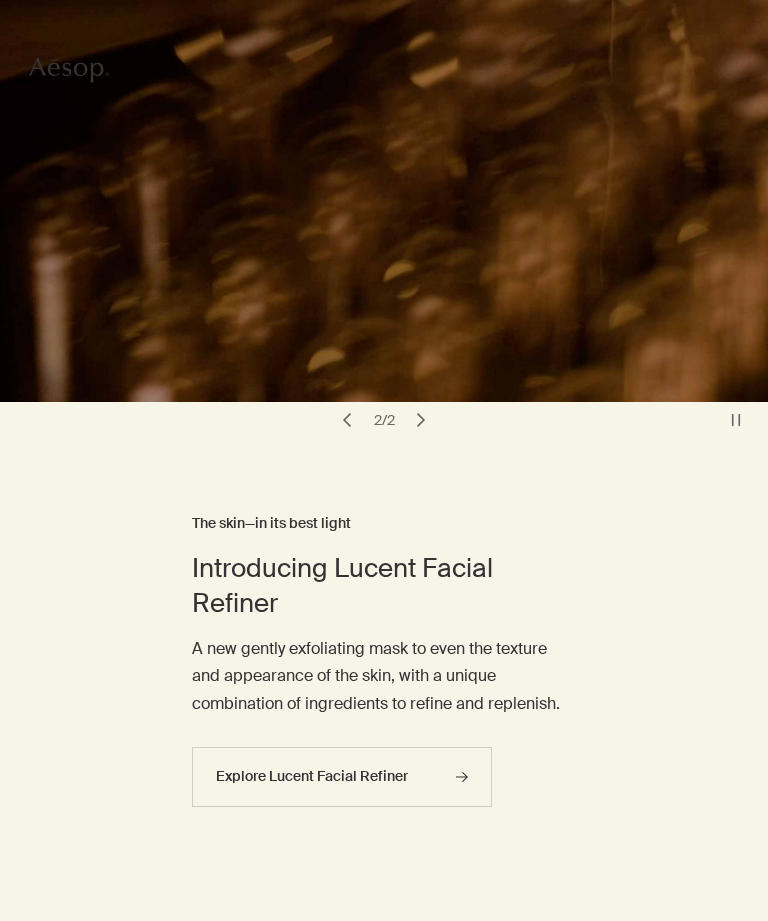scroll, scrollTop: 0, scrollLeft: 0, axis: both 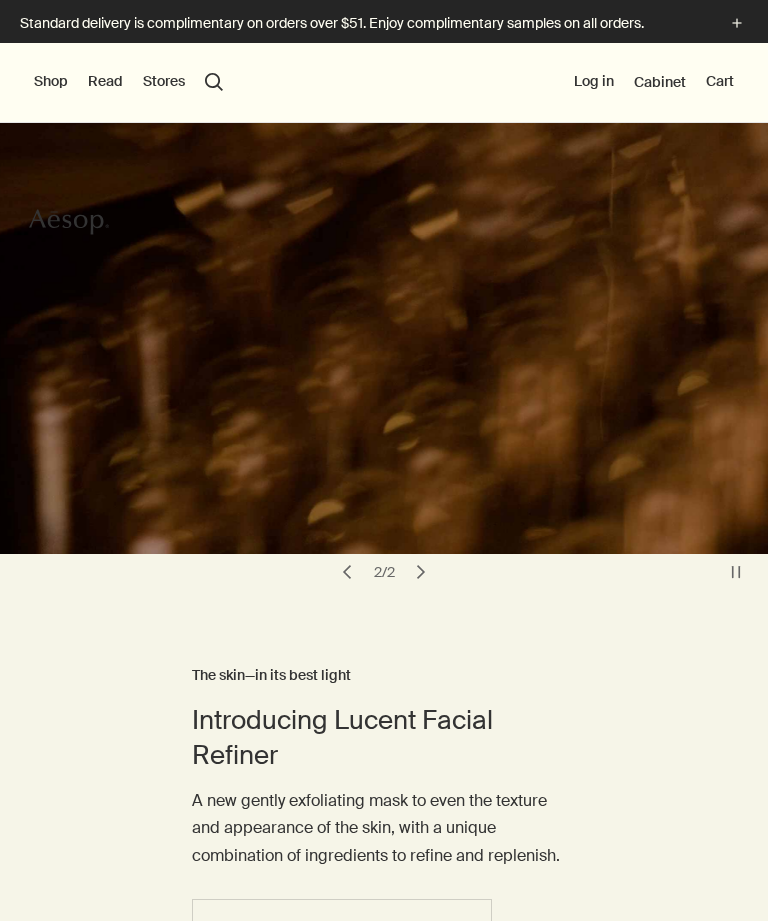 click on "Shop" at bounding box center [51, 82] 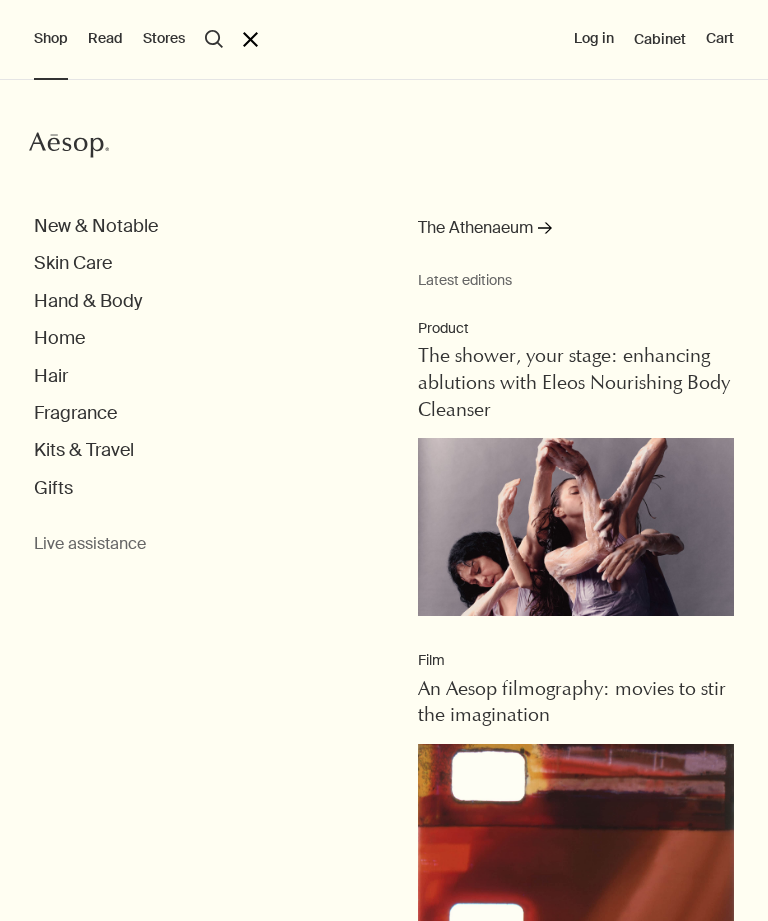 click on "Kits & Travel" at bounding box center (84, 450) 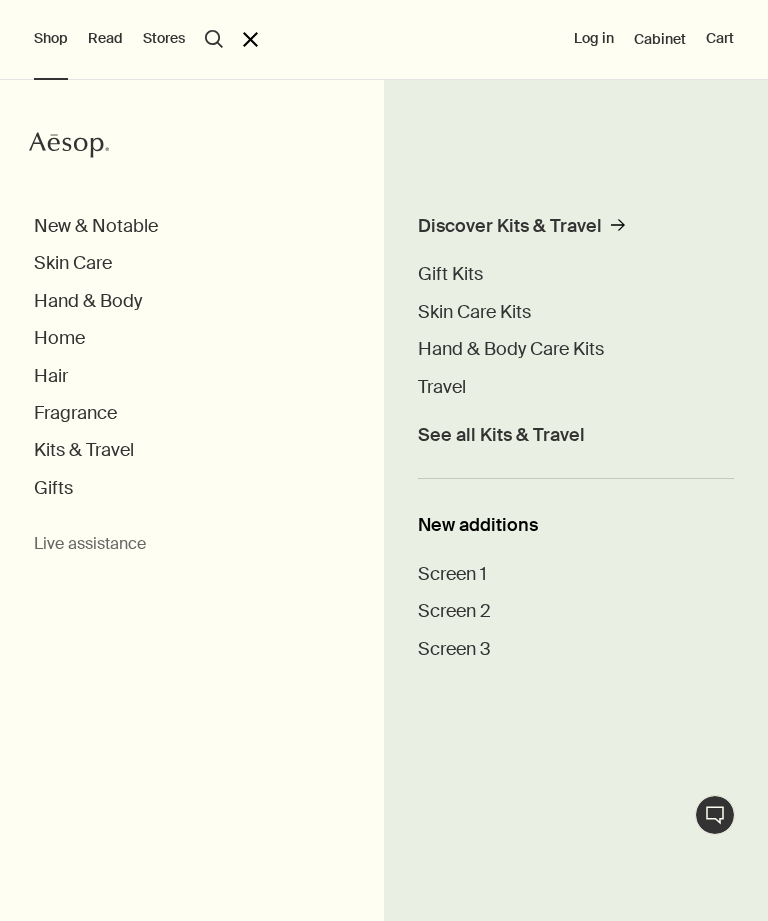 click on "Skin Care Kits" at bounding box center [474, 312] 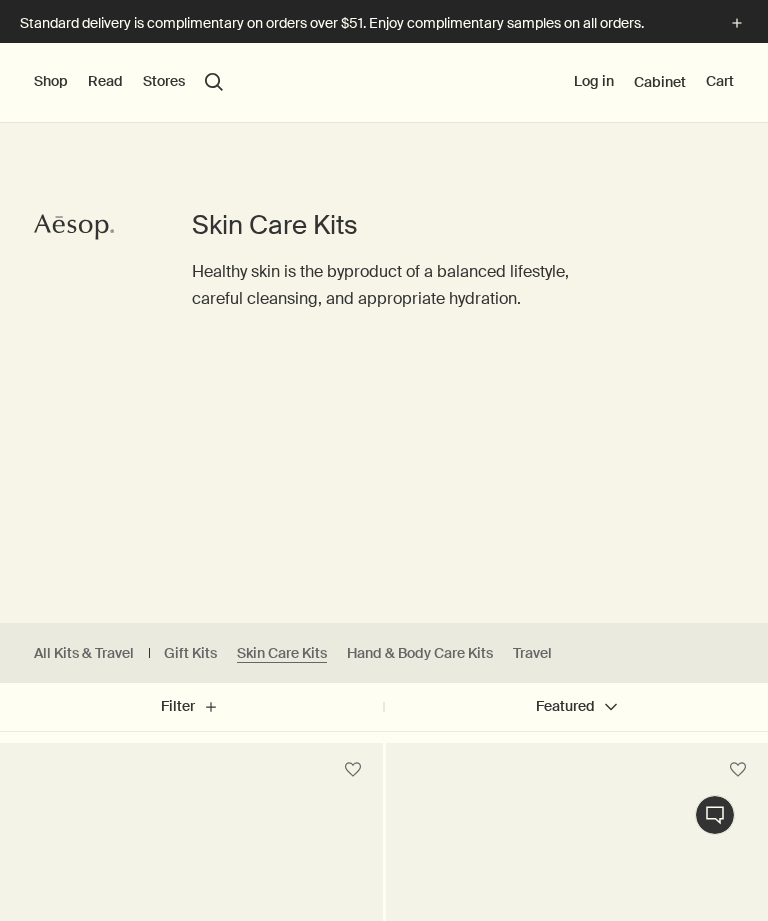 scroll, scrollTop: 0, scrollLeft: 0, axis: both 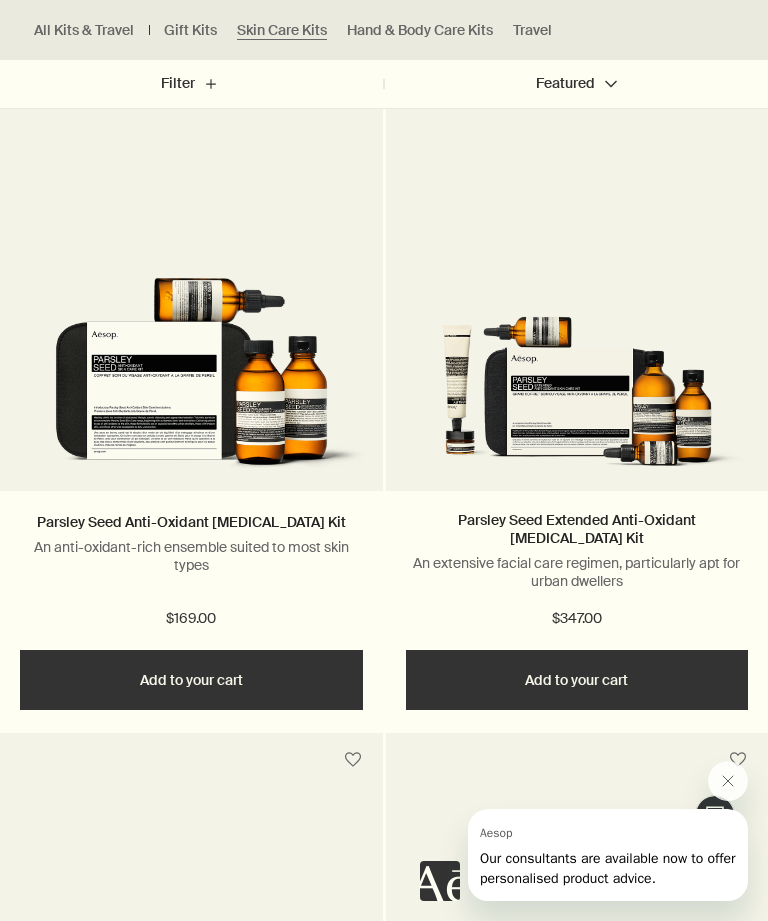 click at bounding box center [728, 781] 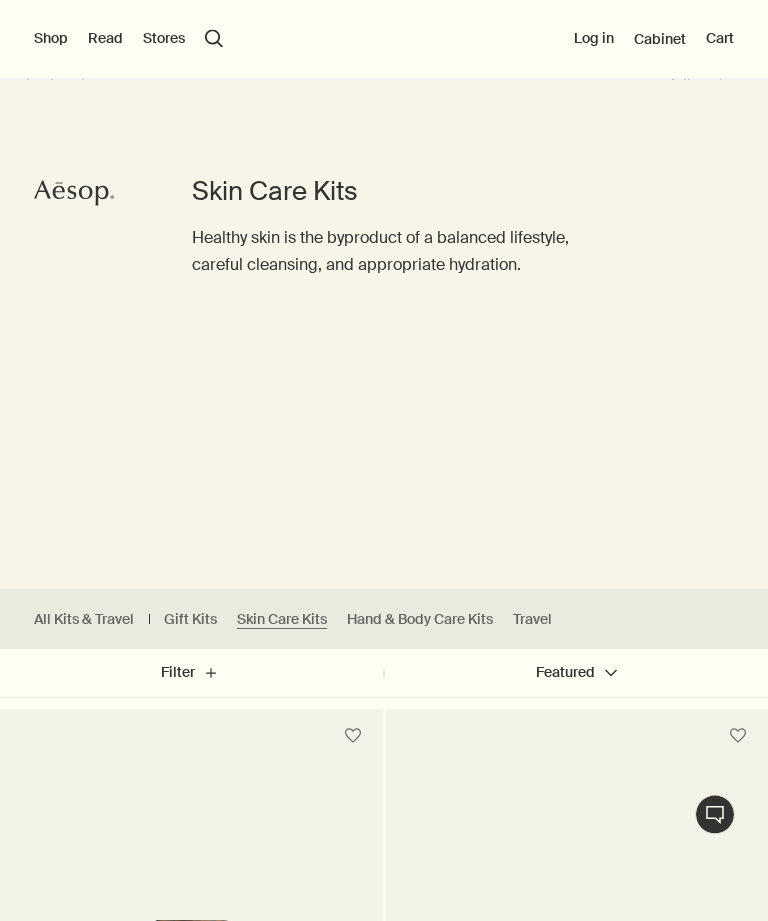 scroll, scrollTop: 0, scrollLeft: 0, axis: both 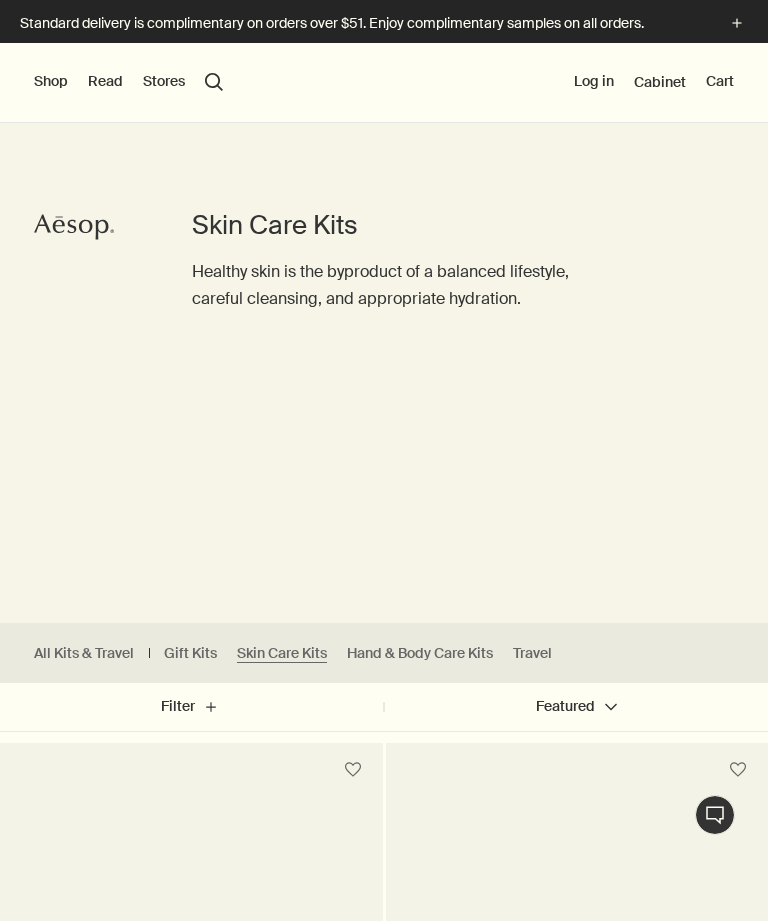click on "Shop" at bounding box center (51, 82) 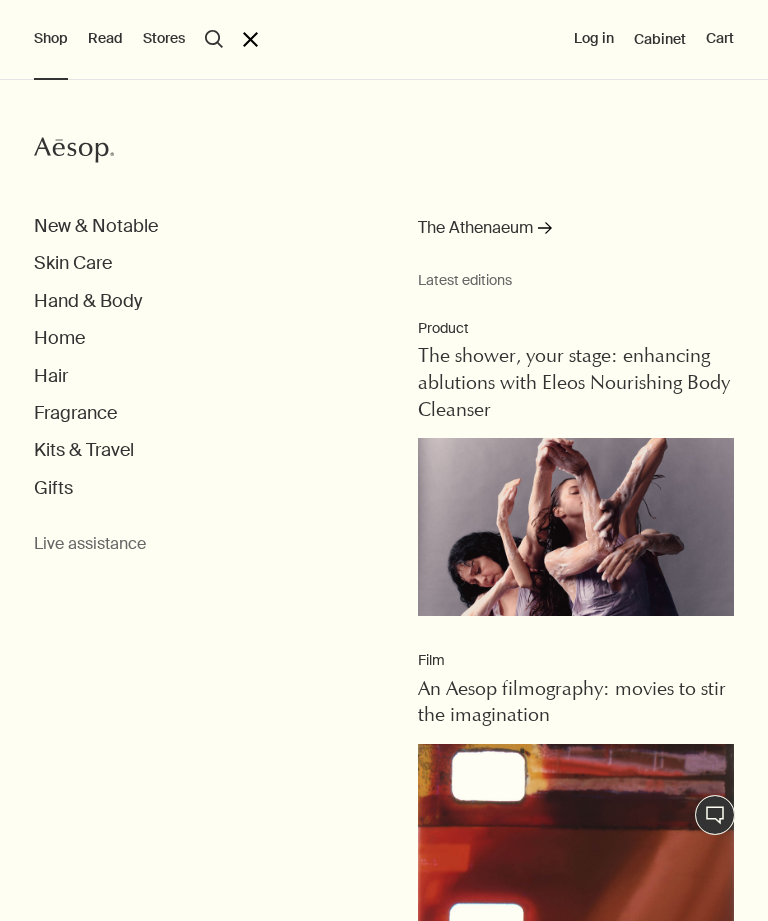 click on "Kits & Travel" at bounding box center (84, 450) 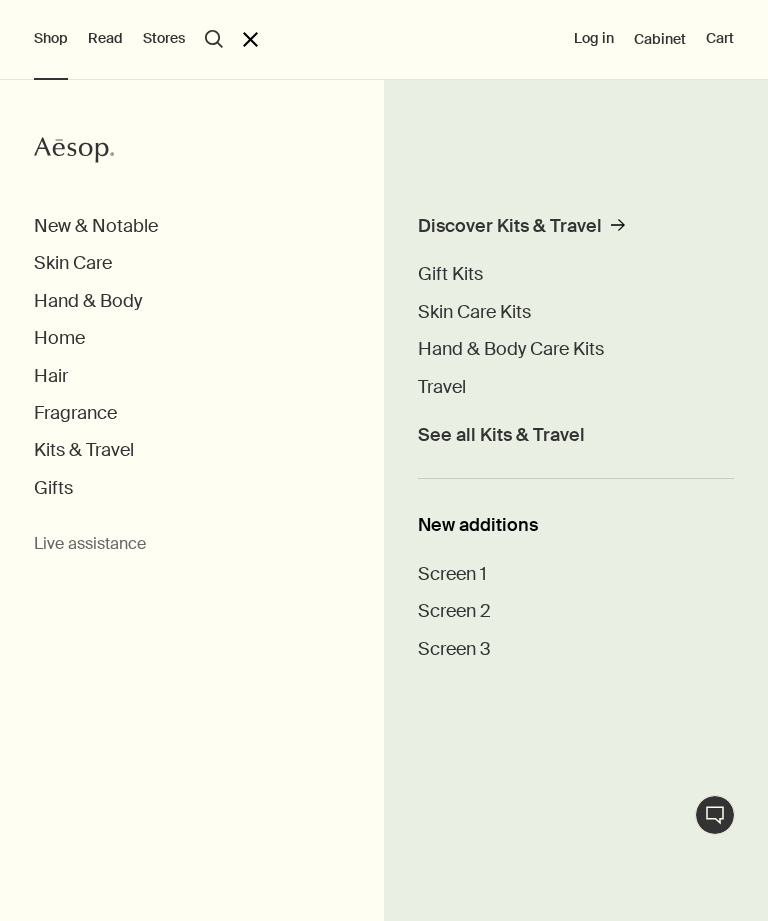 click on "Travel" at bounding box center [442, 387] 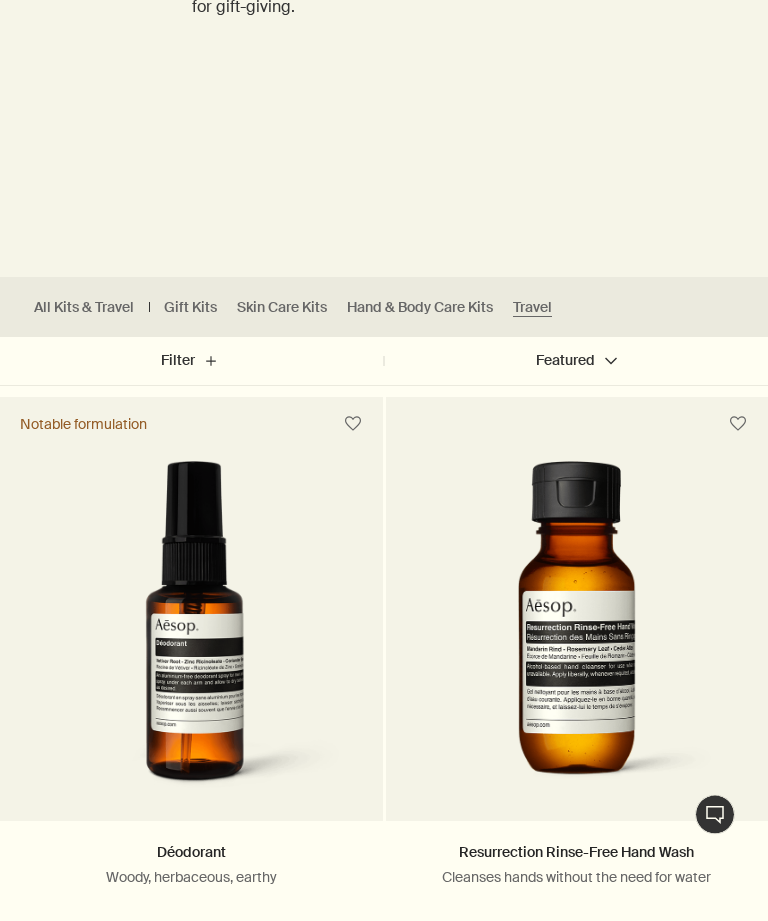 scroll, scrollTop: 358, scrollLeft: 0, axis: vertical 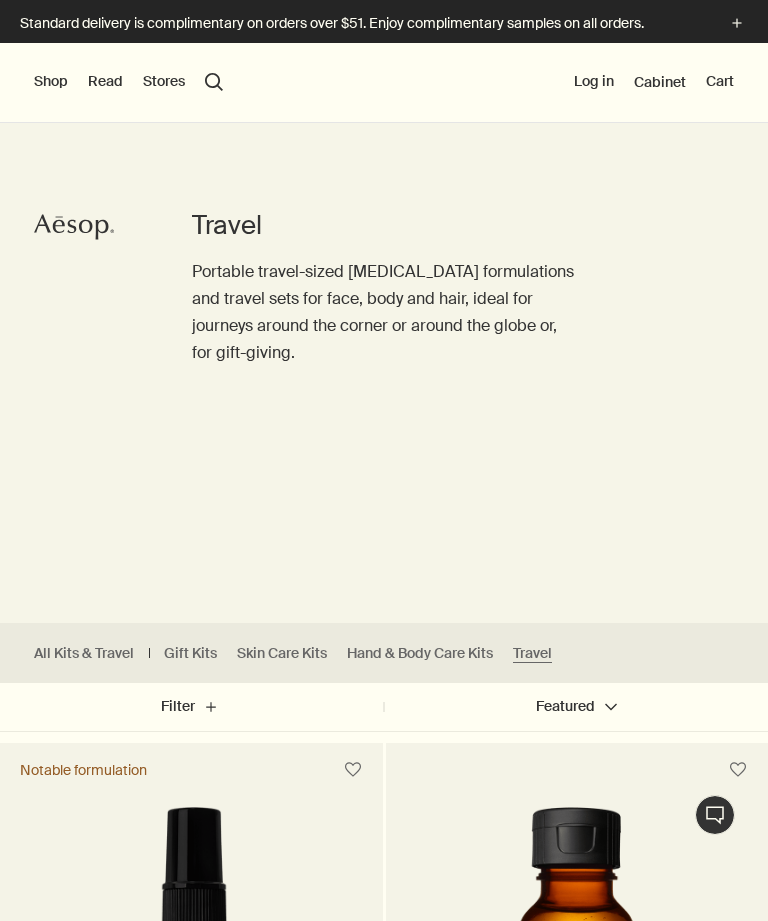 click on "Shop New & Notable Skin Care Hand & Body Home Hair Fragrance Kits & Travel Gifts Live assistance Read About Our story Careers Foundation Contact us   rightUpArrow Philosophy Design Products Stores search Search Log in Cabinet Cart" at bounding box center (384, 83) 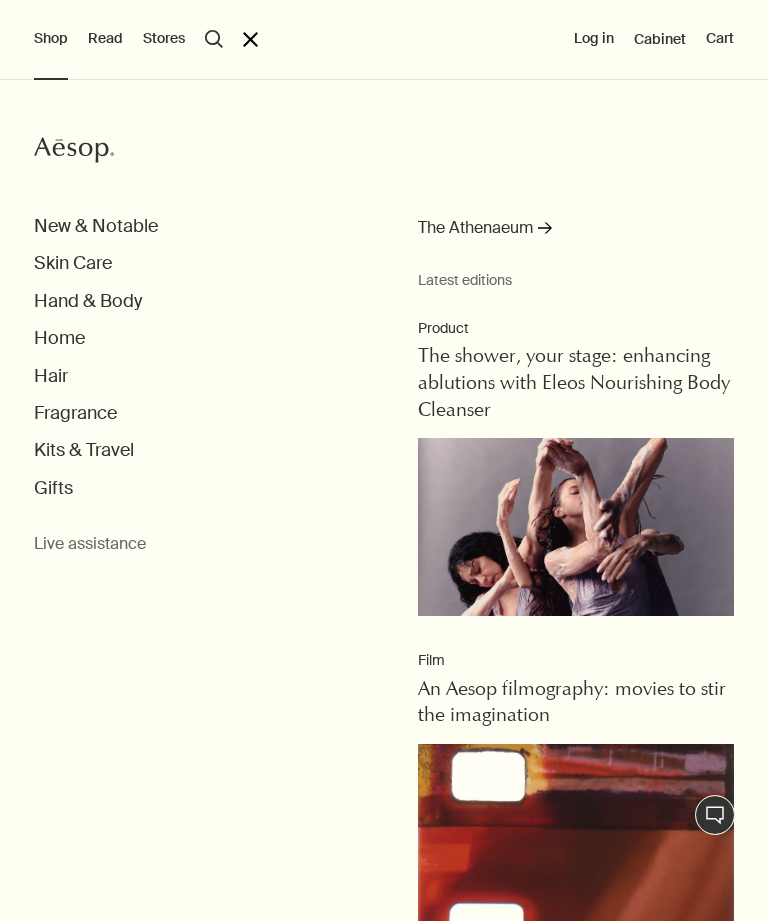 click on "Kits & Travel" at bounding box center [84, 450] 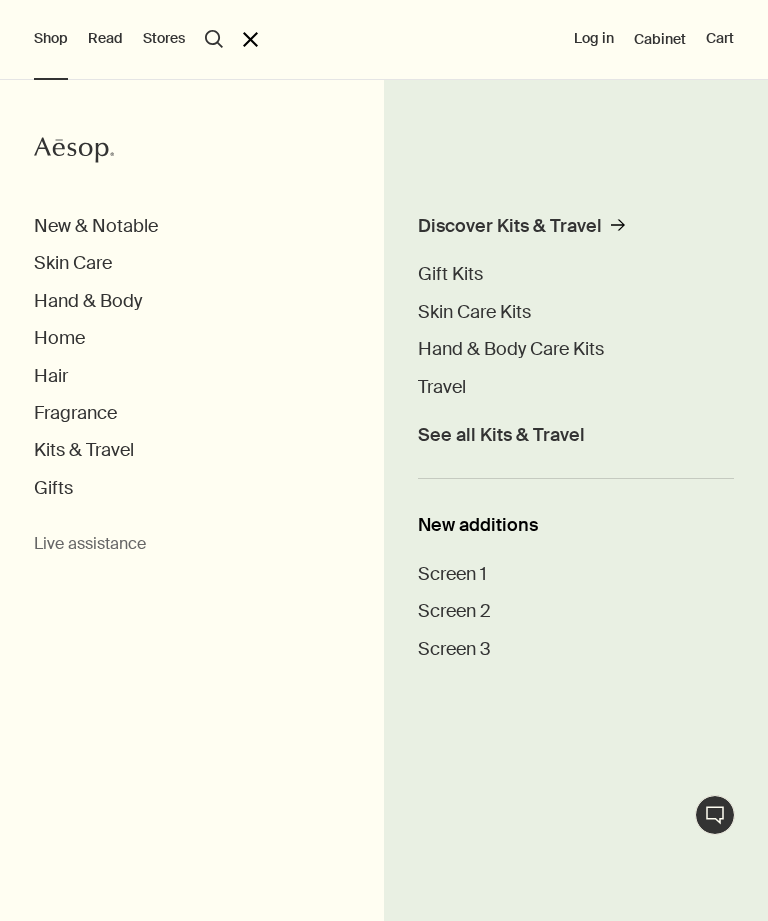 click on "Screen 1" at bounding box center (452, 574) 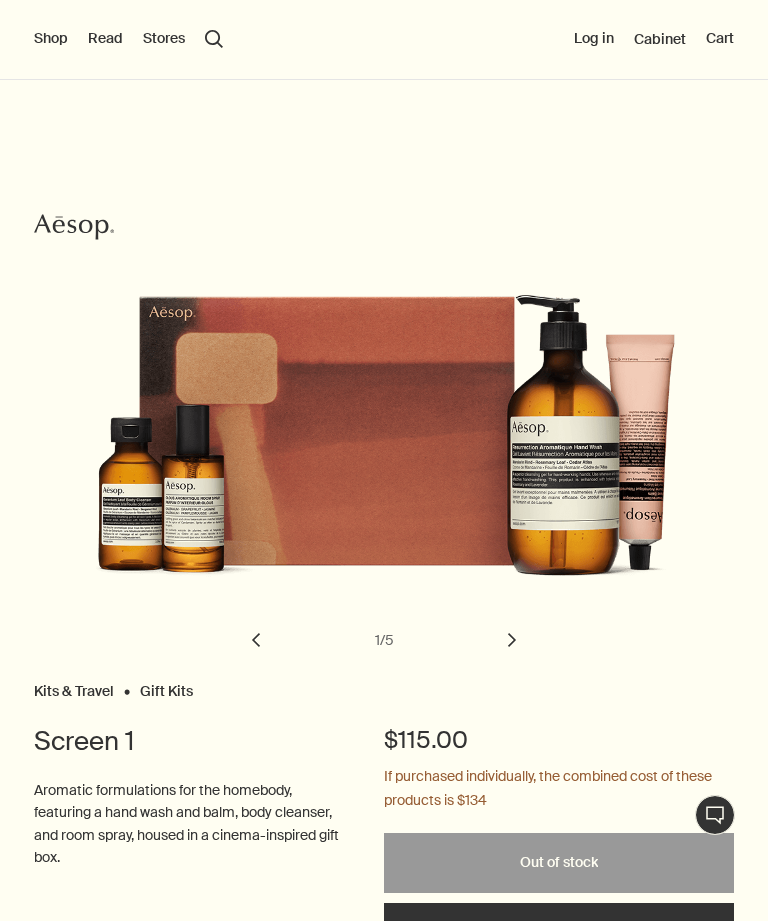 scroll, scrollTop: 0, scrollLeft: 0, axis: both 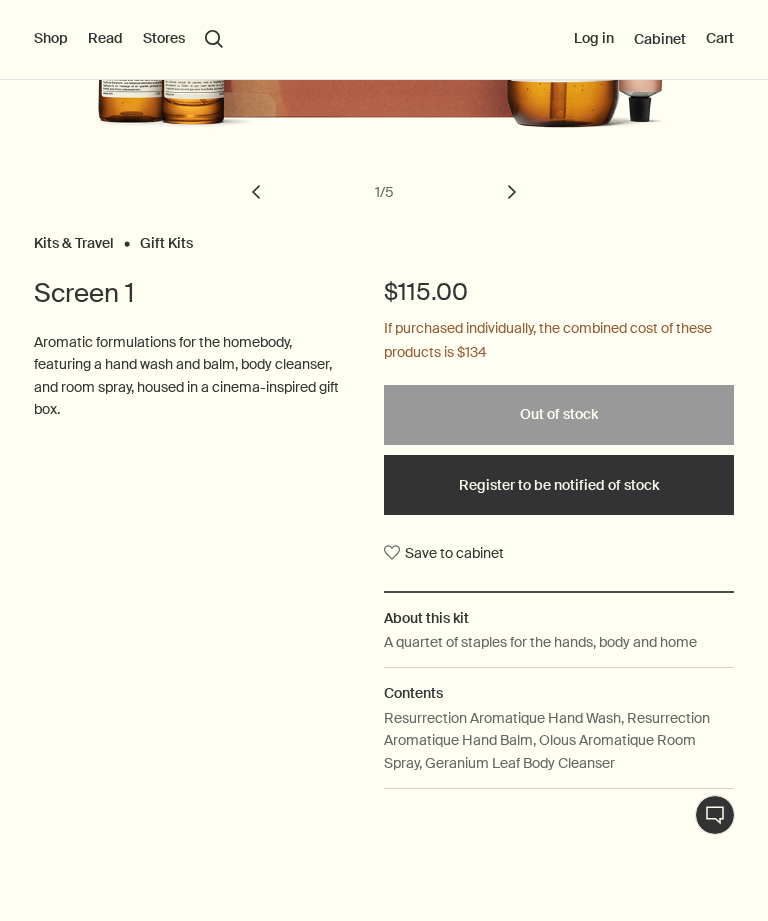 click on "Shop" at bounding box center (51, 39) 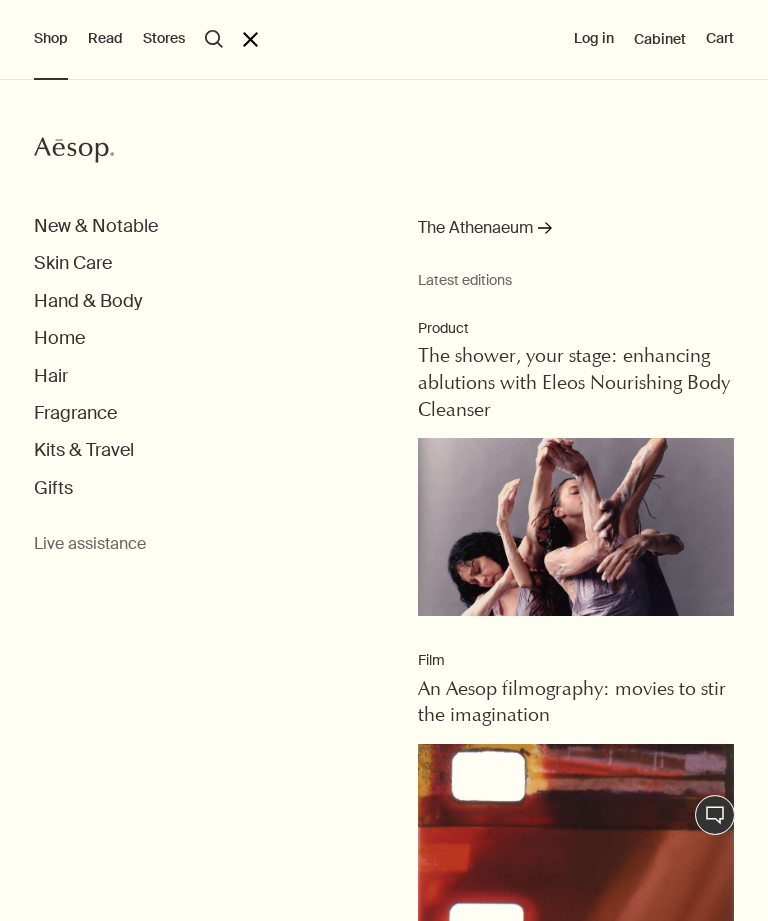 click on "Shop" at bounding box center (51, 39) 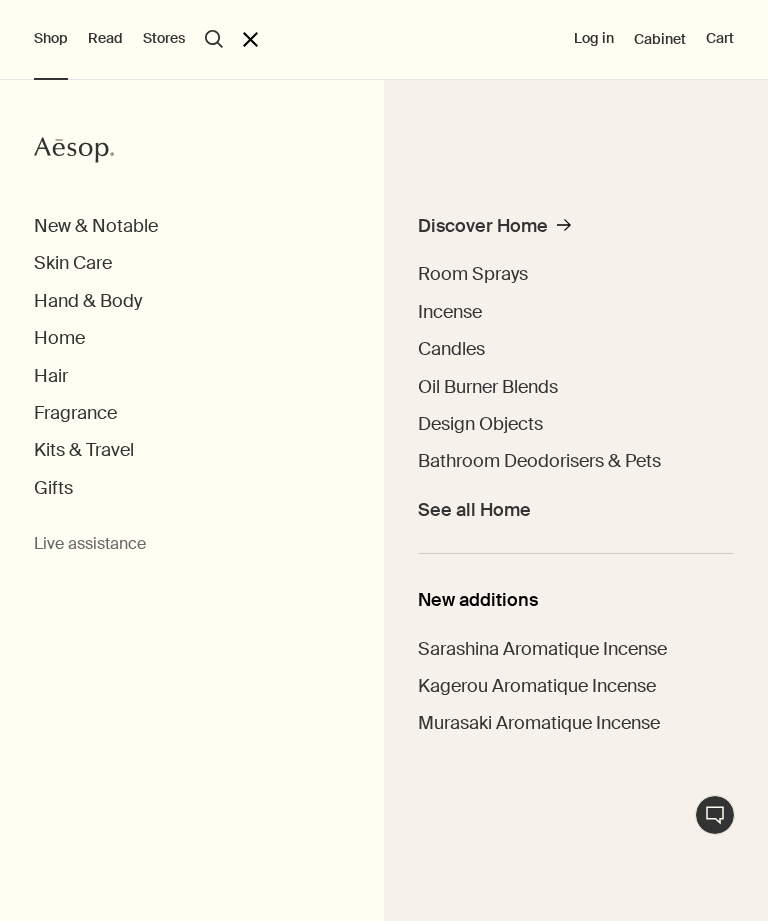 click on "Hair" at bounding box center (51, 376) 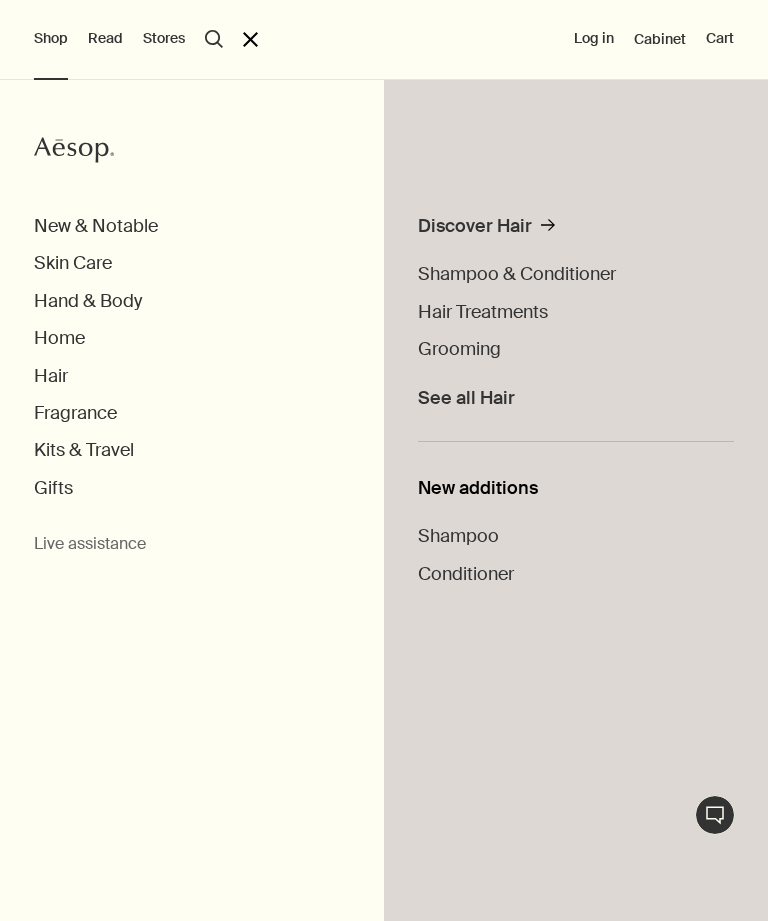 click on "See all Hair" at bounding box center (466, 398) 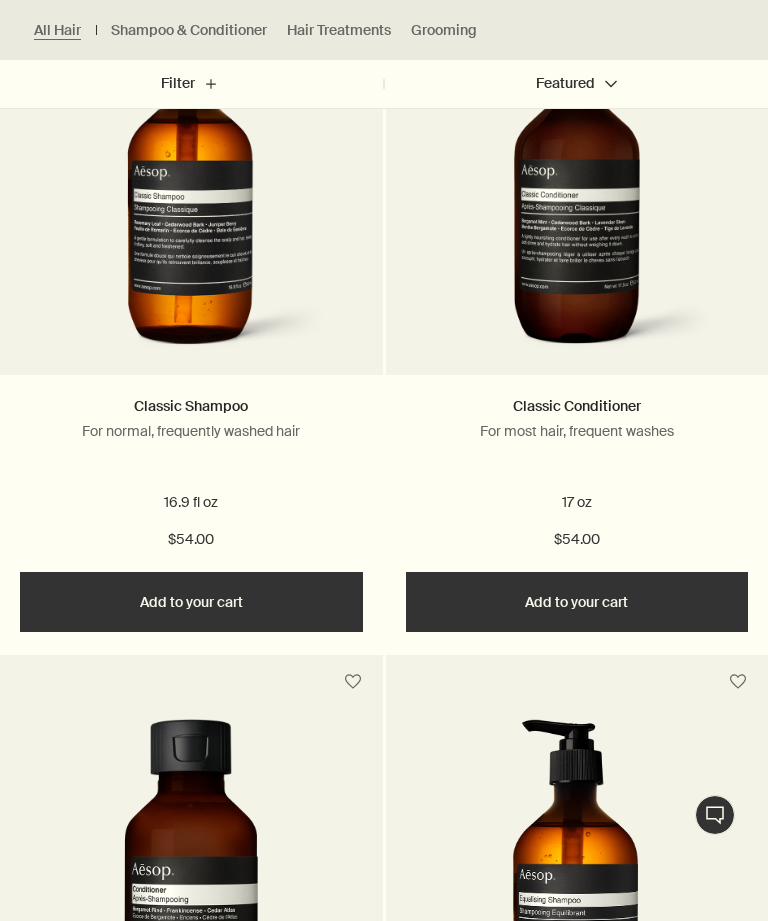 scroll, scrollTop: 792, scrollLeft: 0, axis: vertical 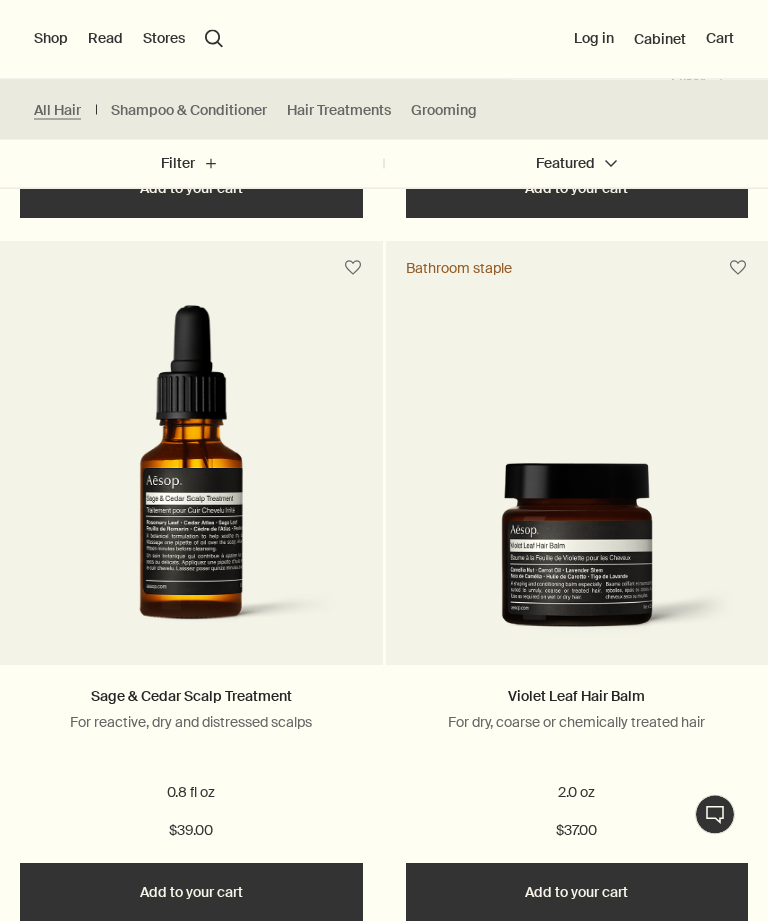 click at bounding box center (191, 481) 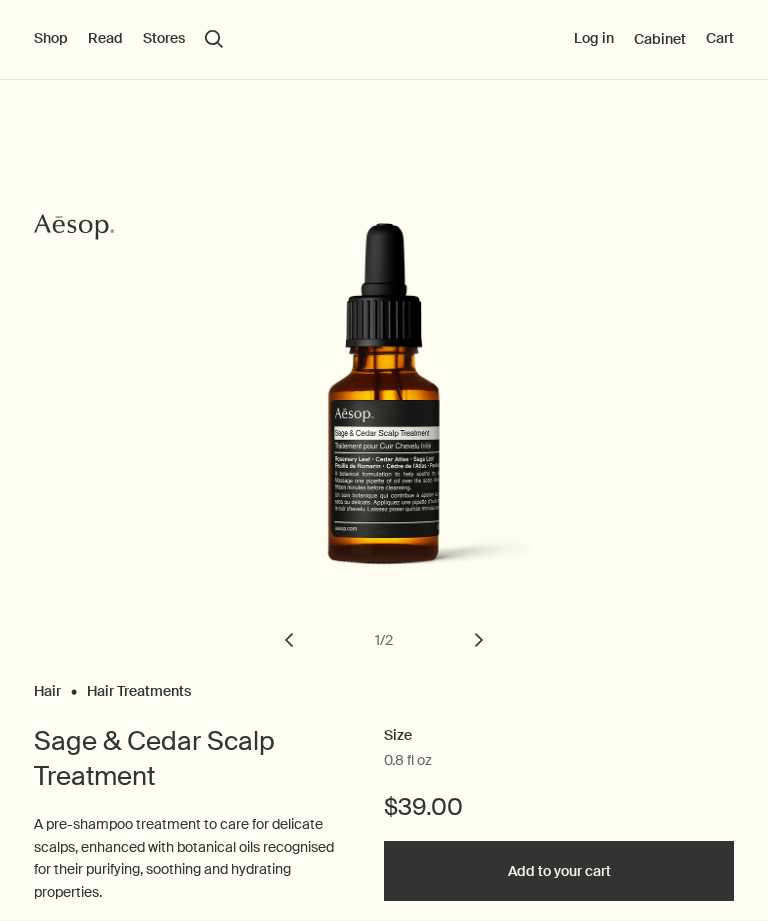 scroll, scrollTop: 0, scrollLeft: 0, axis: both 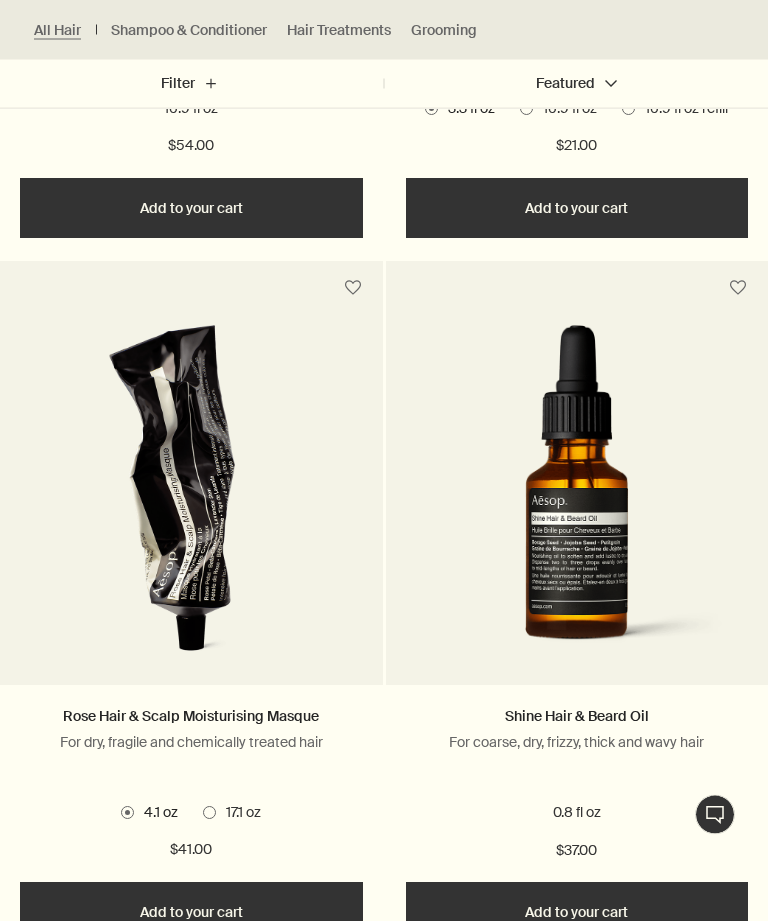 click at bounding box center (191, 501) 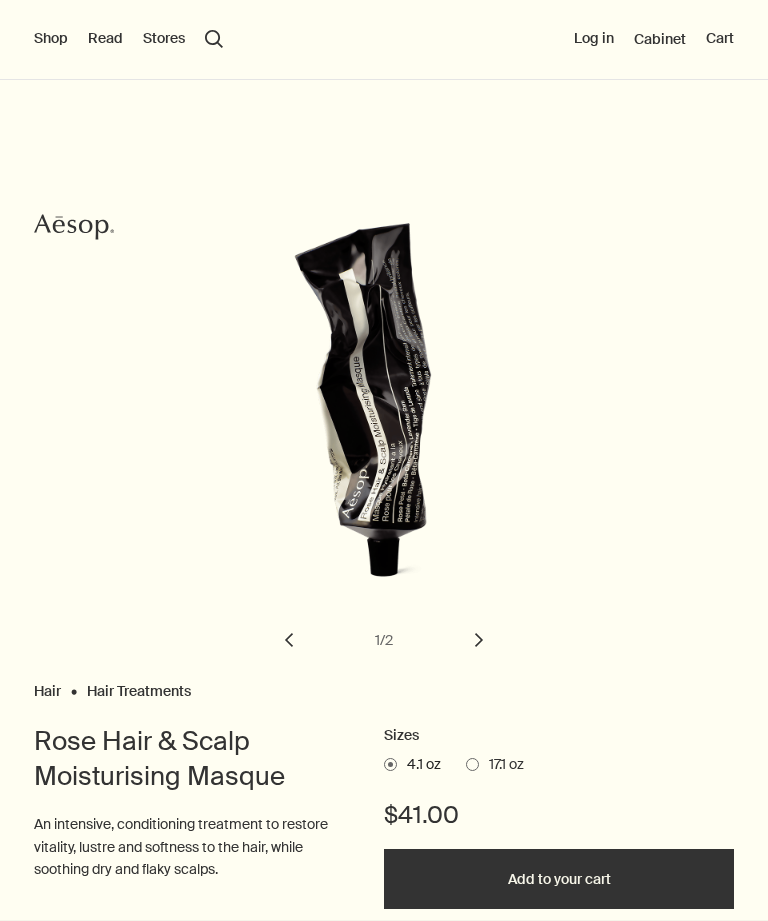 scroll, scrollTop: 0, scrollLeft: 0, axis: both 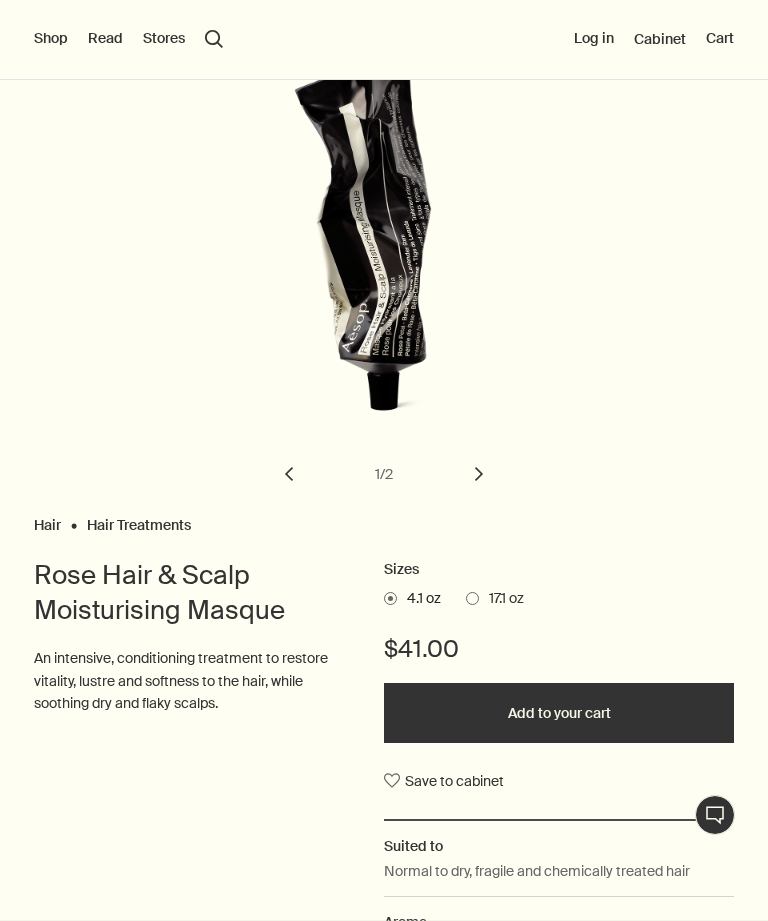 click on "chevron" at bounding box center (479, 474) 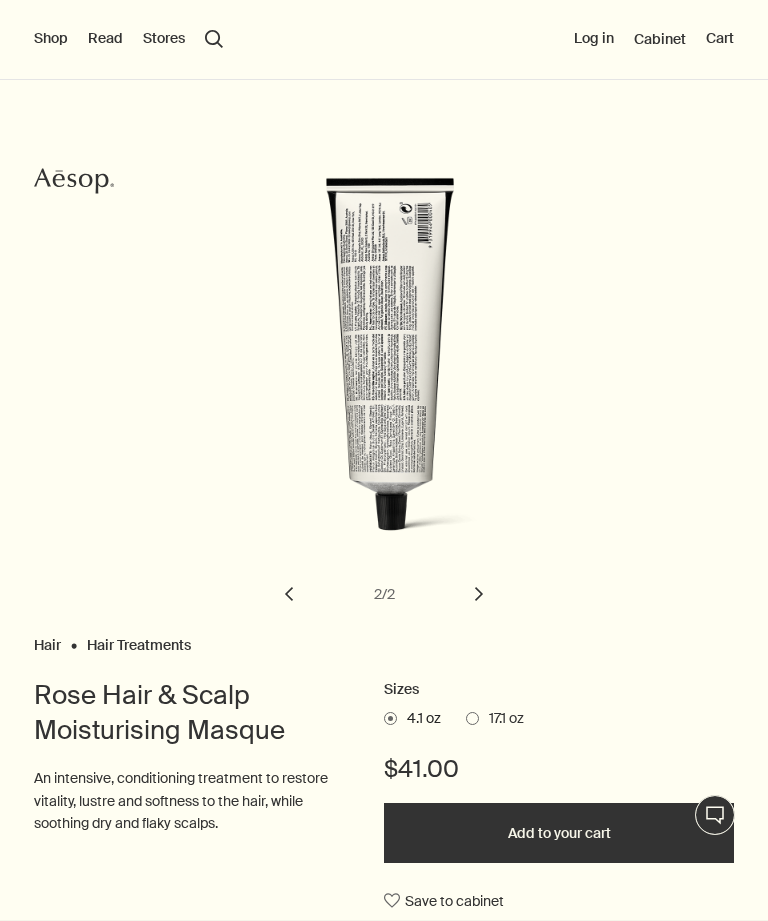 scroll, scrollTop: 44, scrollLeft: 0, axis: vertical 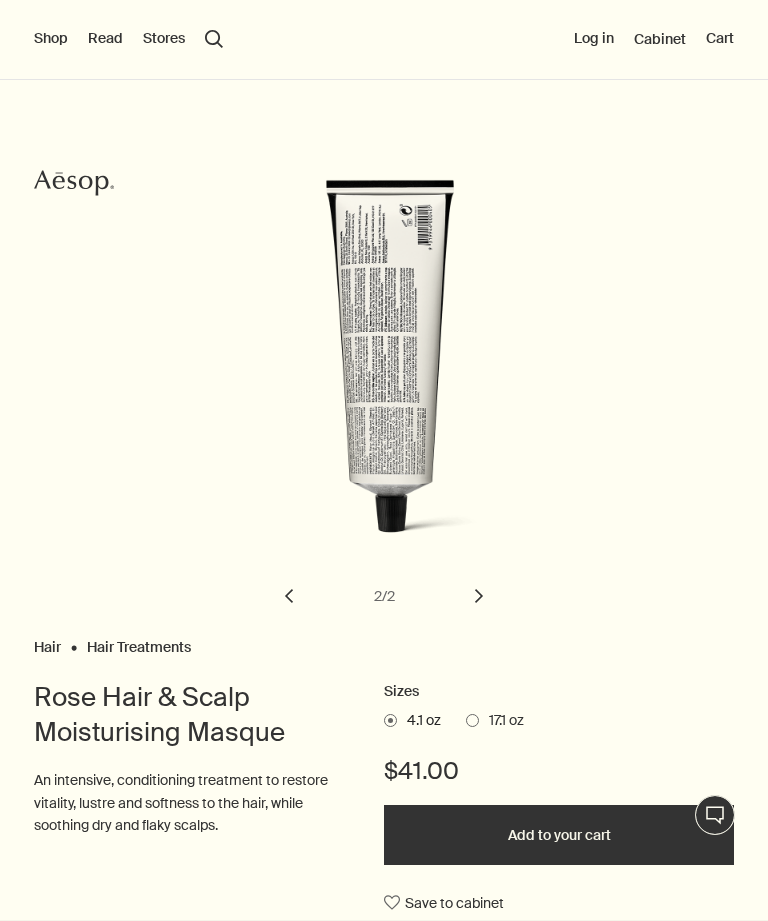 click on "chevron" at bounding box center (289, 596) 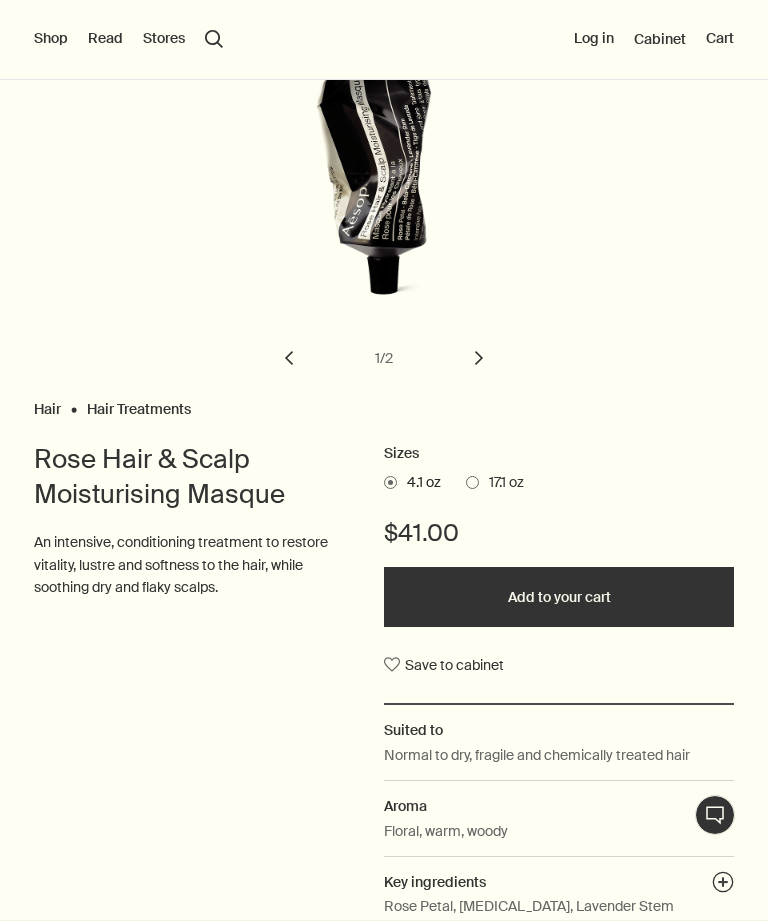 scroll, scrollTop: 285, scrollLeft: 0, axis: vertical 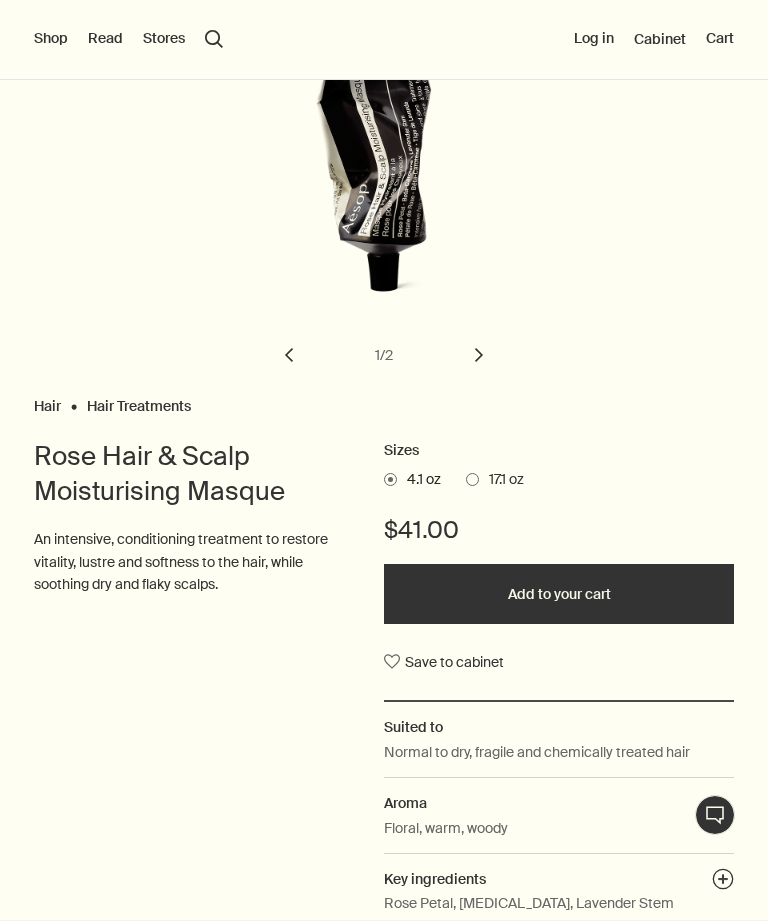 click on "Add to your cart" at bounding box center (559, 594) 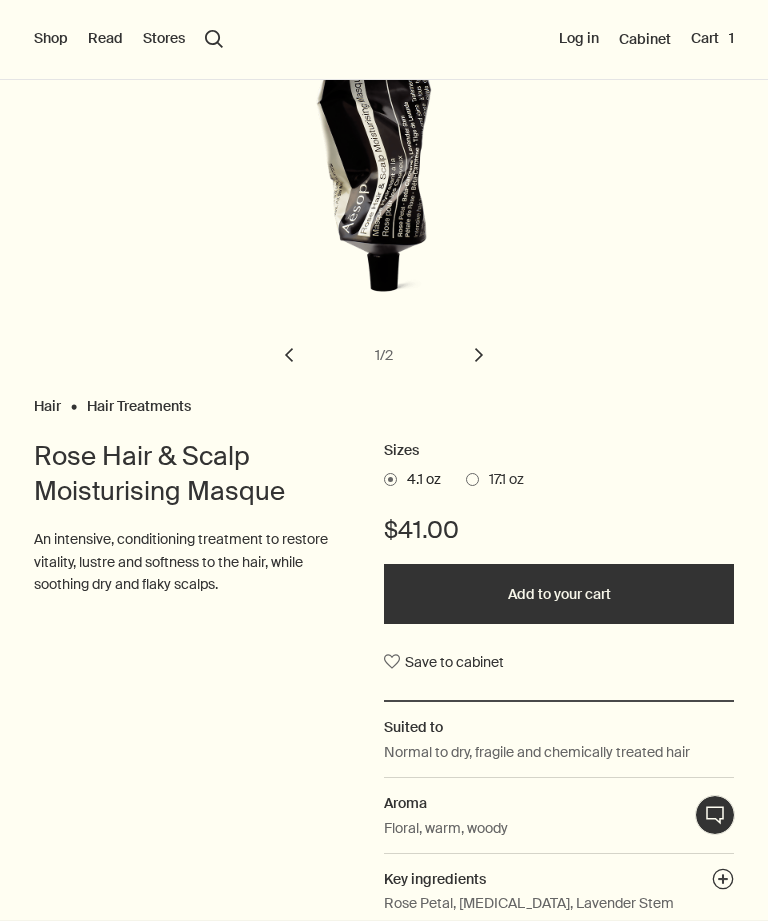 click on "Shop" at bounding box center (51, 39) 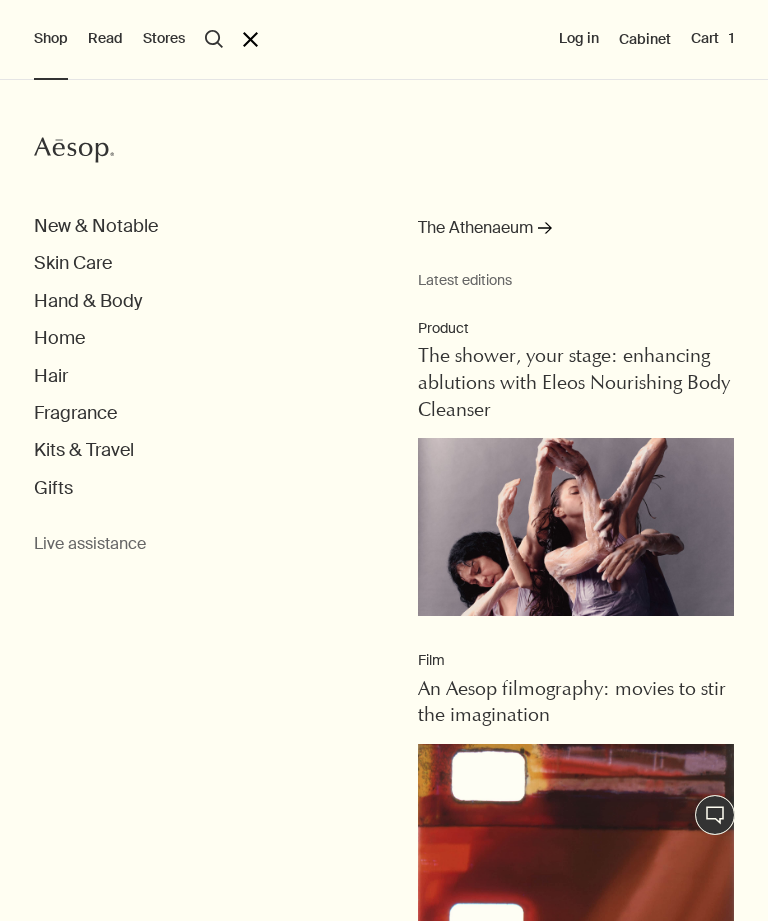 scroll, scrollTop: 0, scrollLeft: 0, axis: both 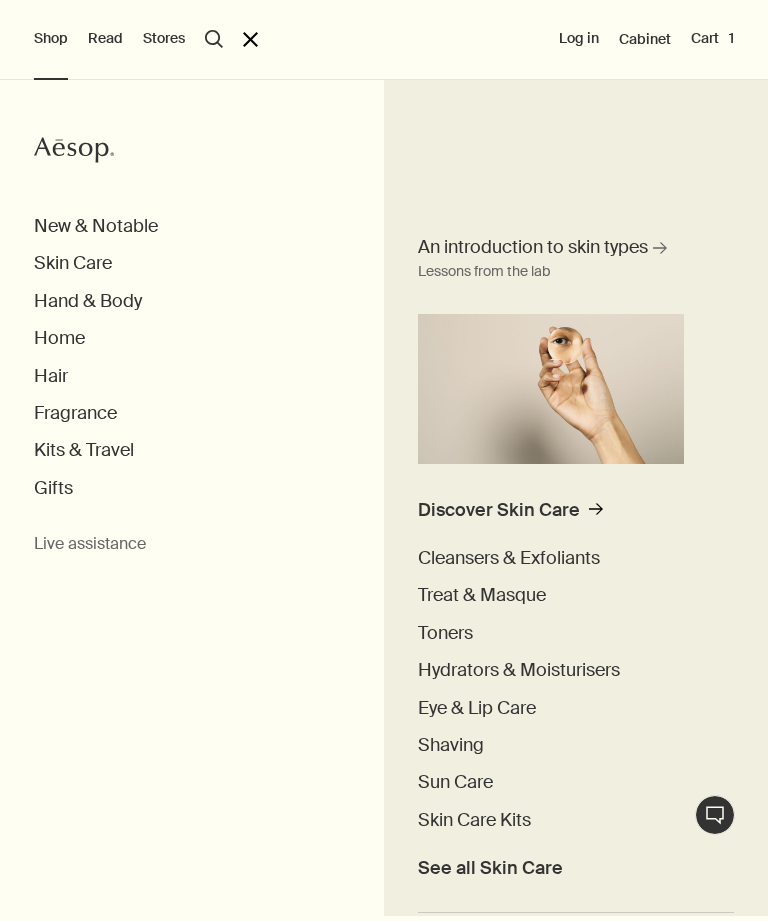 click on "Eye & Lip Care" at bounding box center (477, 708) 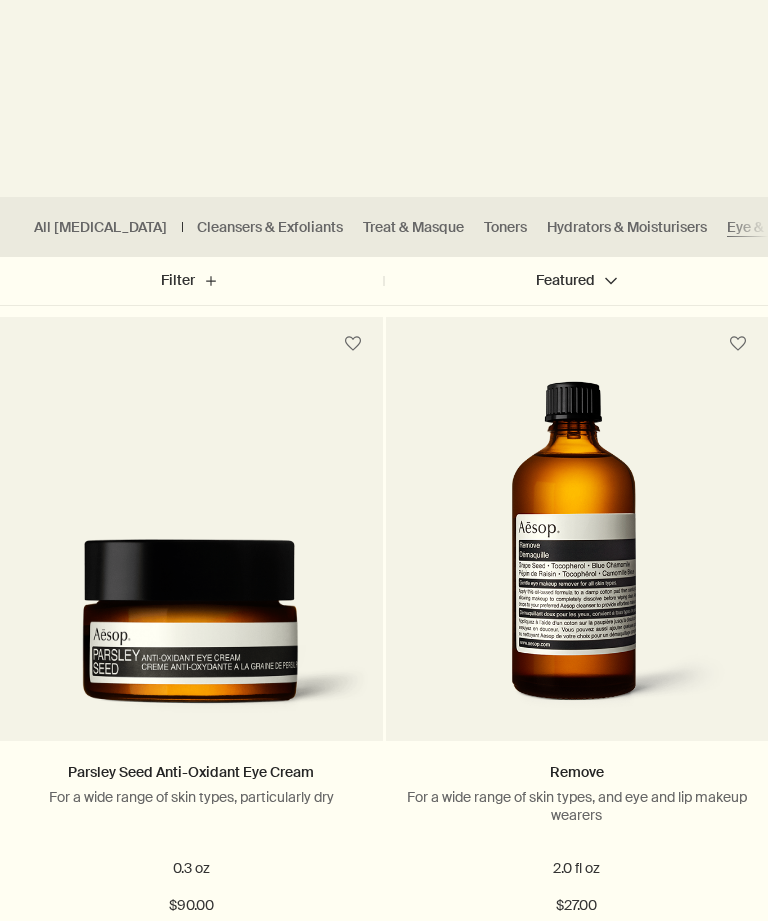scroll, scrollTop: 603, scrollLeft: 0, axis: vertical 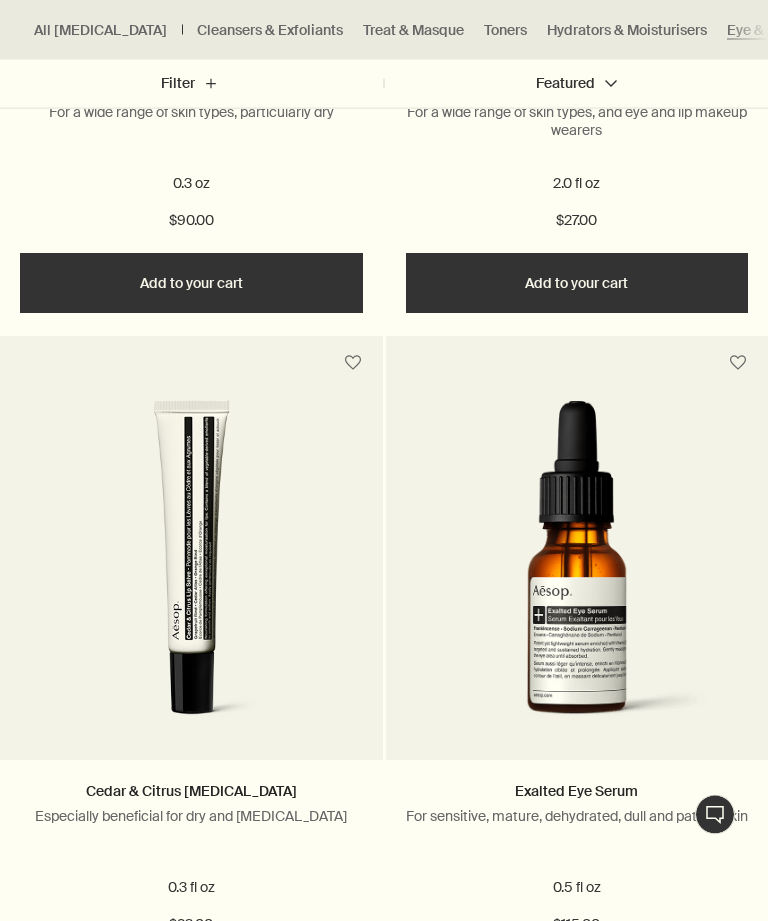 click at bounding box center (577, 576) 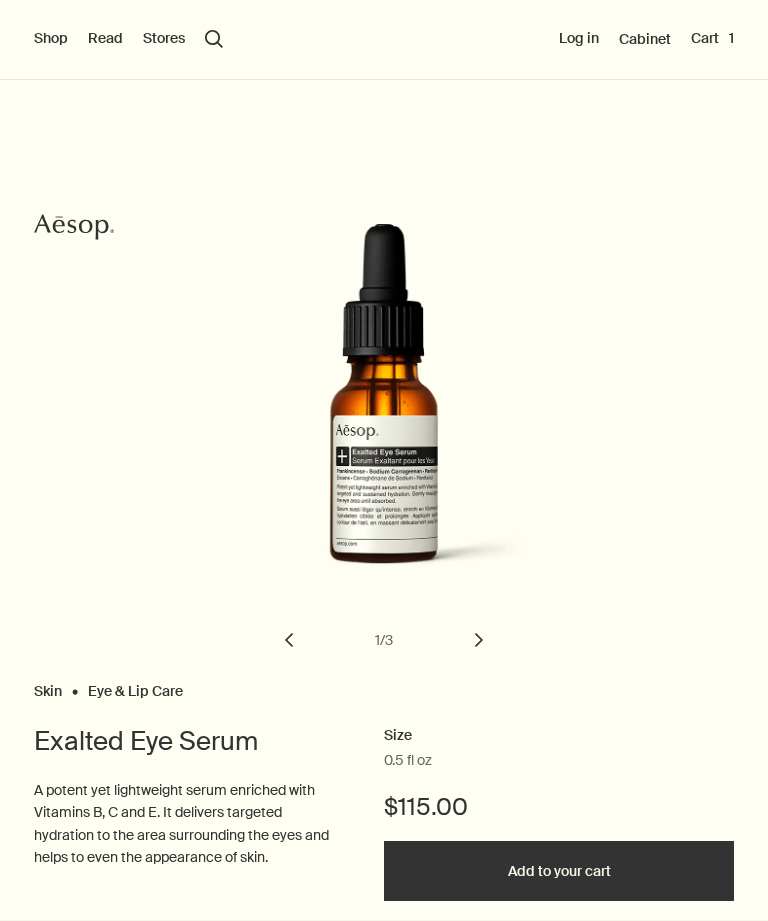 scroll, scrollTop: 0, scrollLeft: 0, axis: both 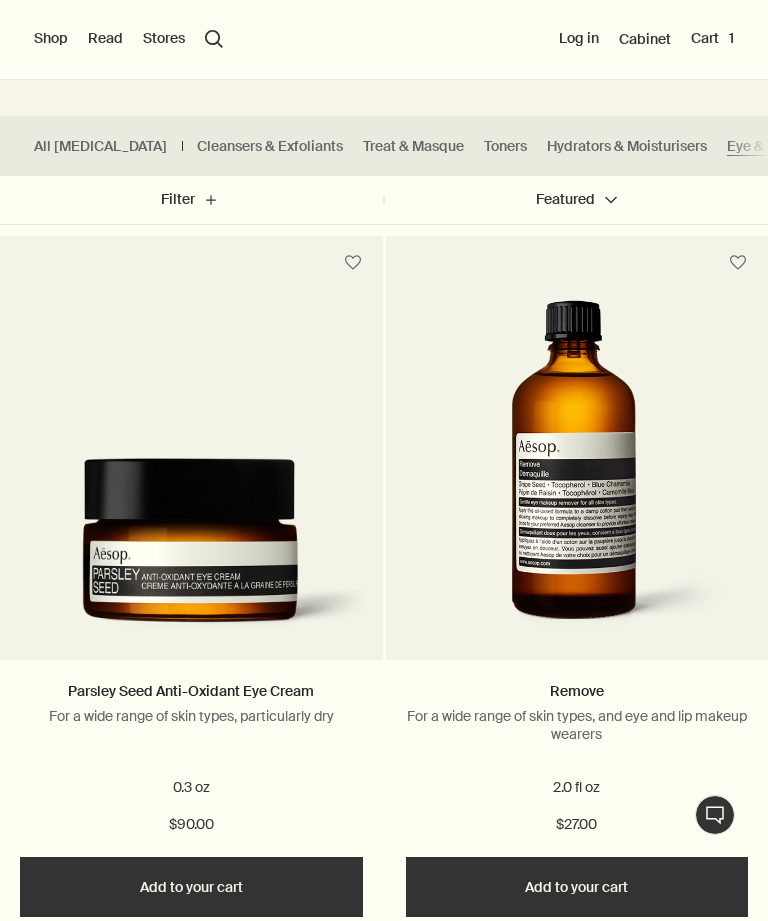 click at bounding box center [191, 554] 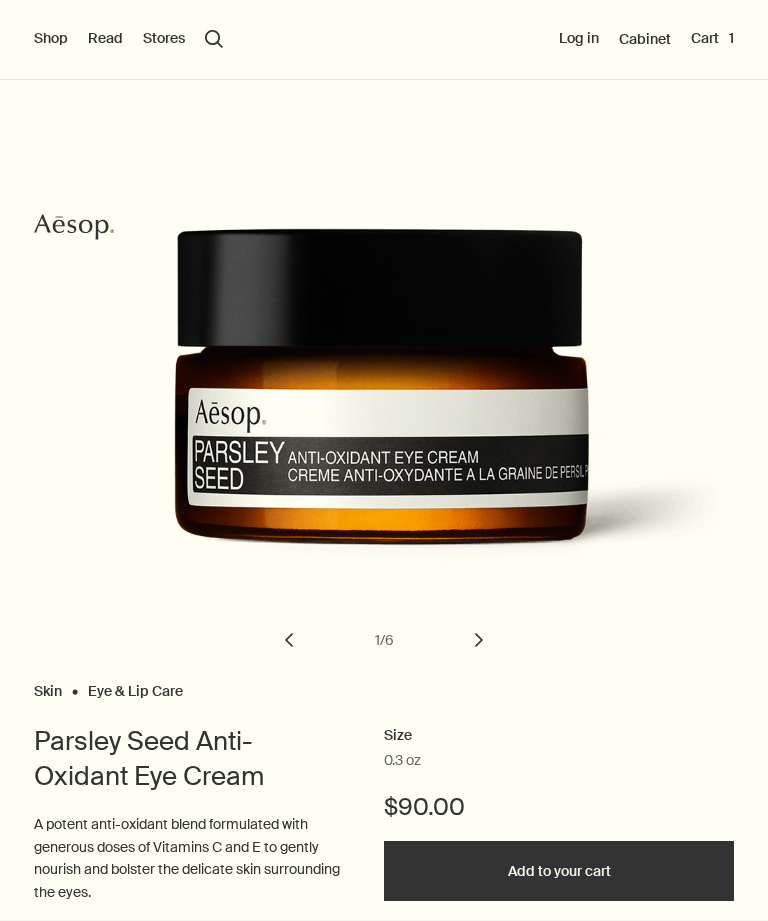 scroll, scrollTop: 0, scrollLeft: 0, axis: both 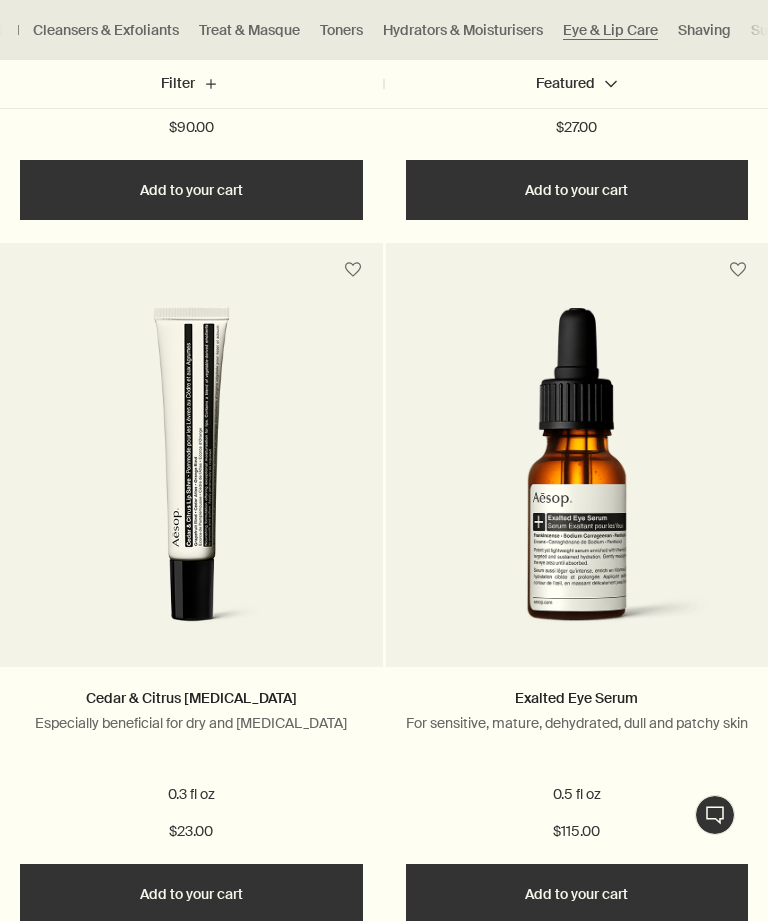click on "Add Add to your cart" at bounding box center [577, 894] 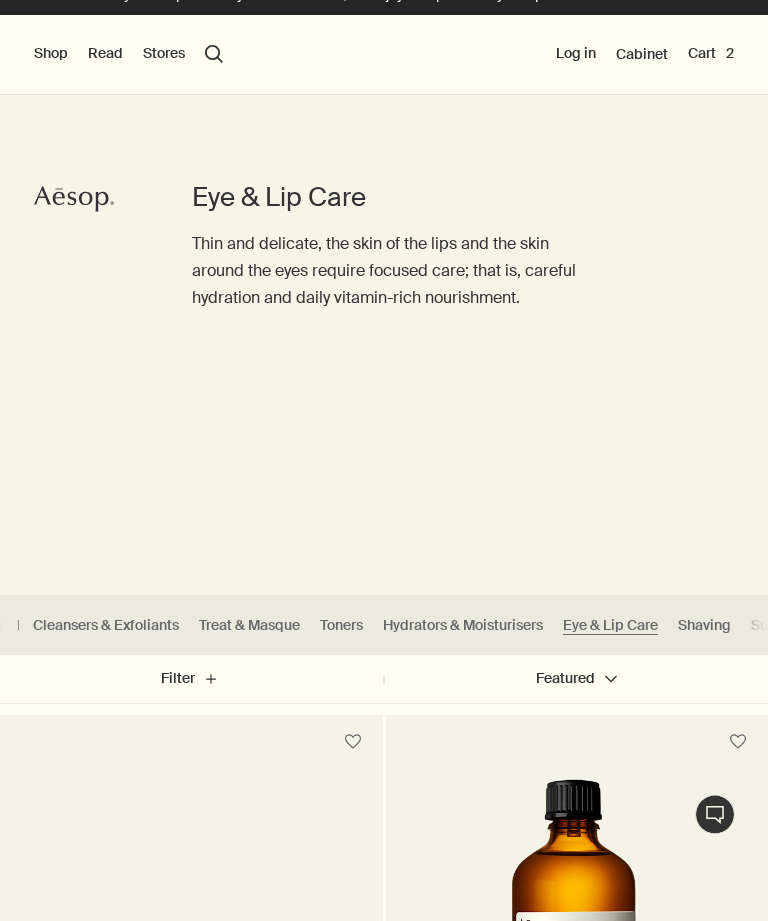 scroll, scrollTop: 0, scrollLeft: 0, axis: both 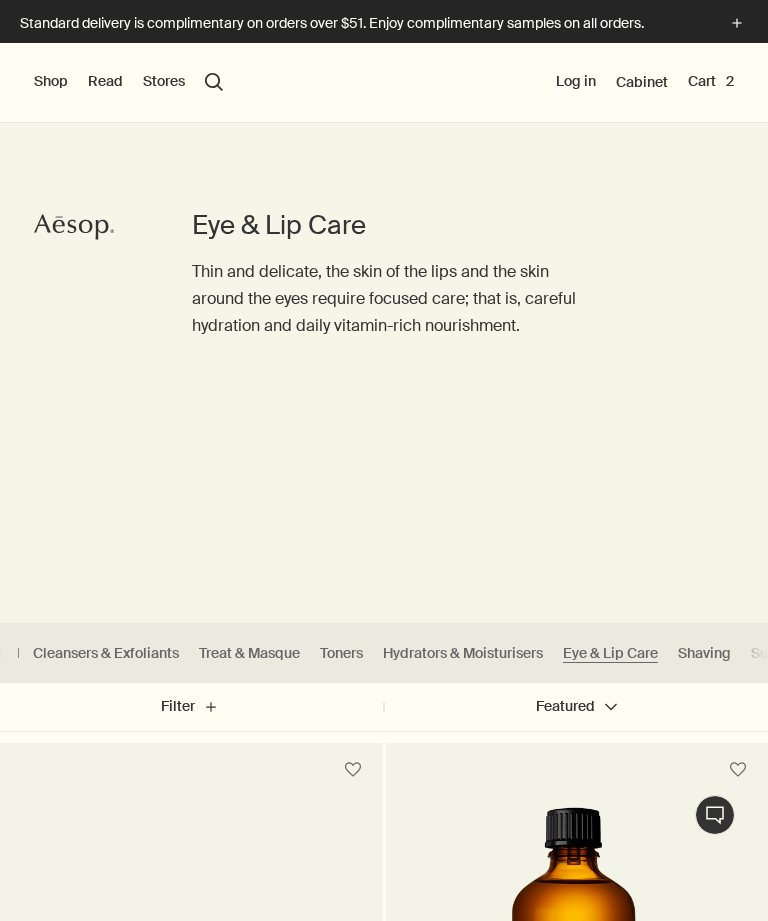 click on "Cart 2" at bounding box center (711, 82) 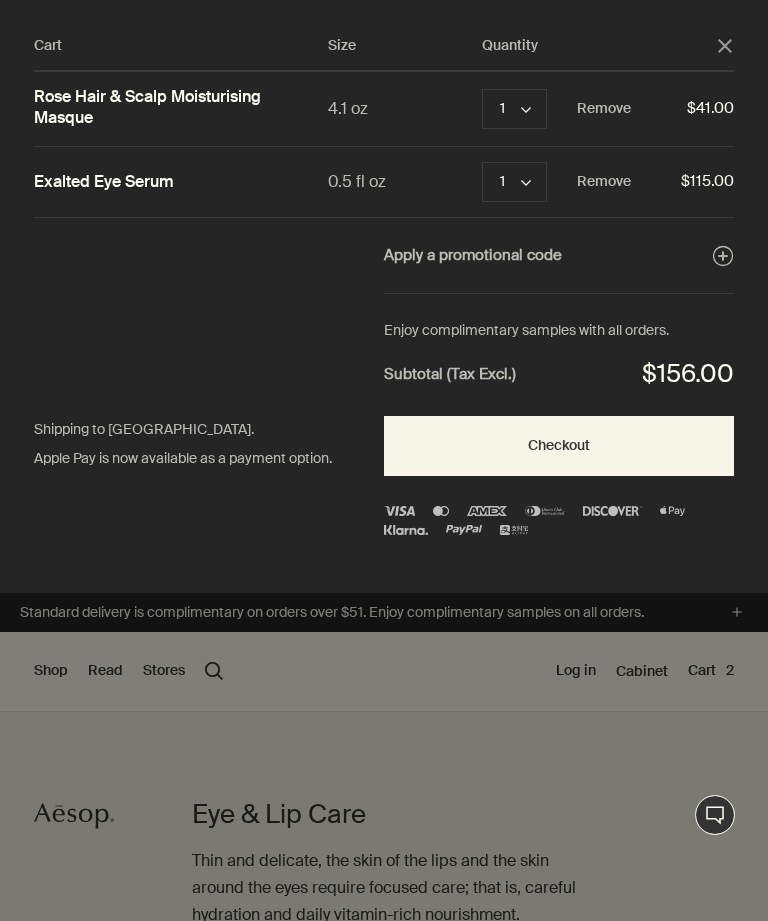 click on "close" 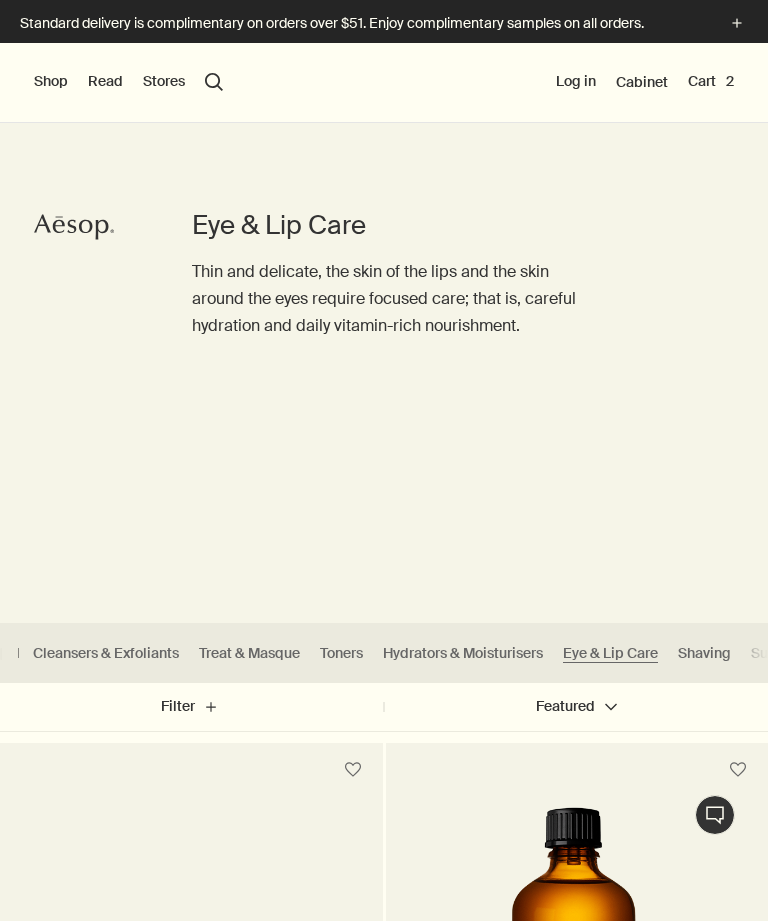 click on "Shop" at bounding box center (51, 82) 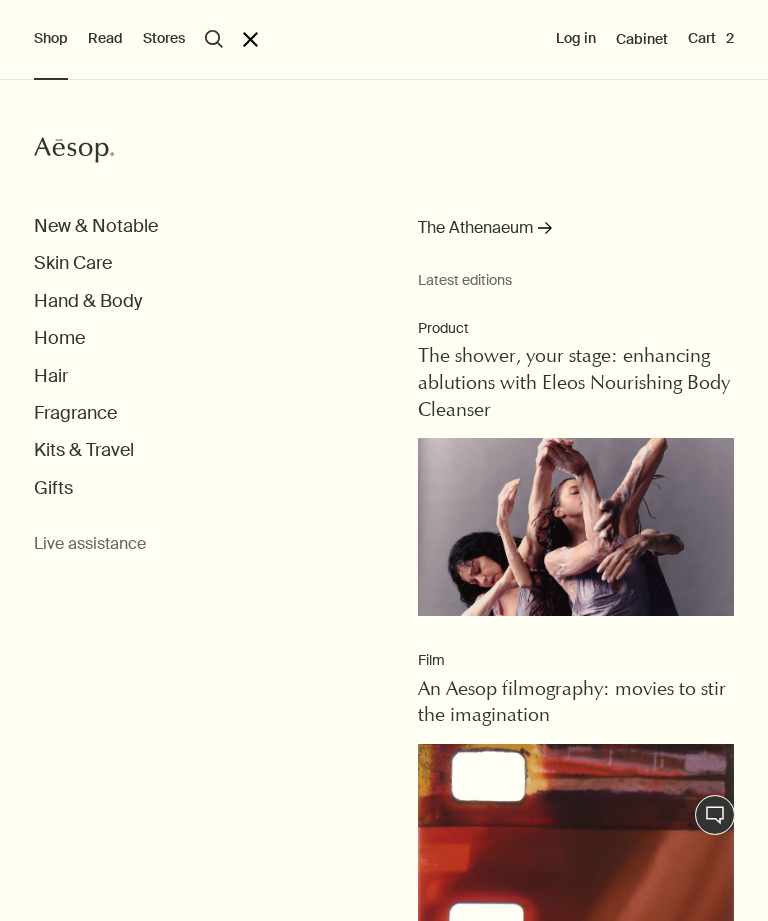 scroll, scrollTop: 0, scrollLeft: 0, axis: both 